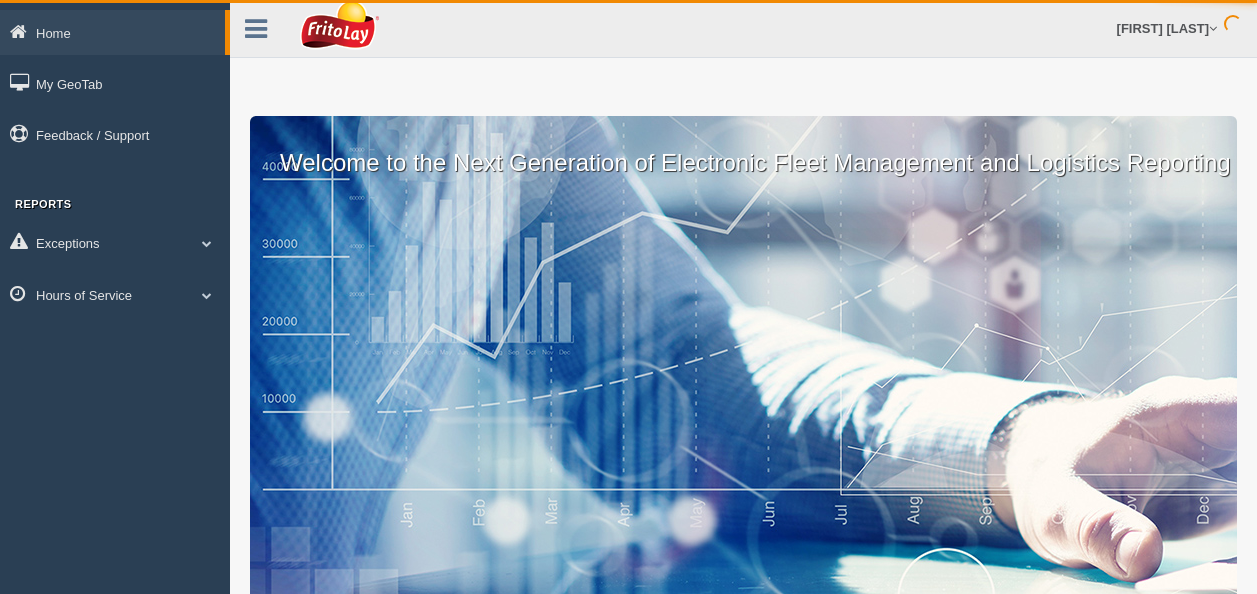 scroll, scrollTop: 0, scrollLeft: 0, axis: both 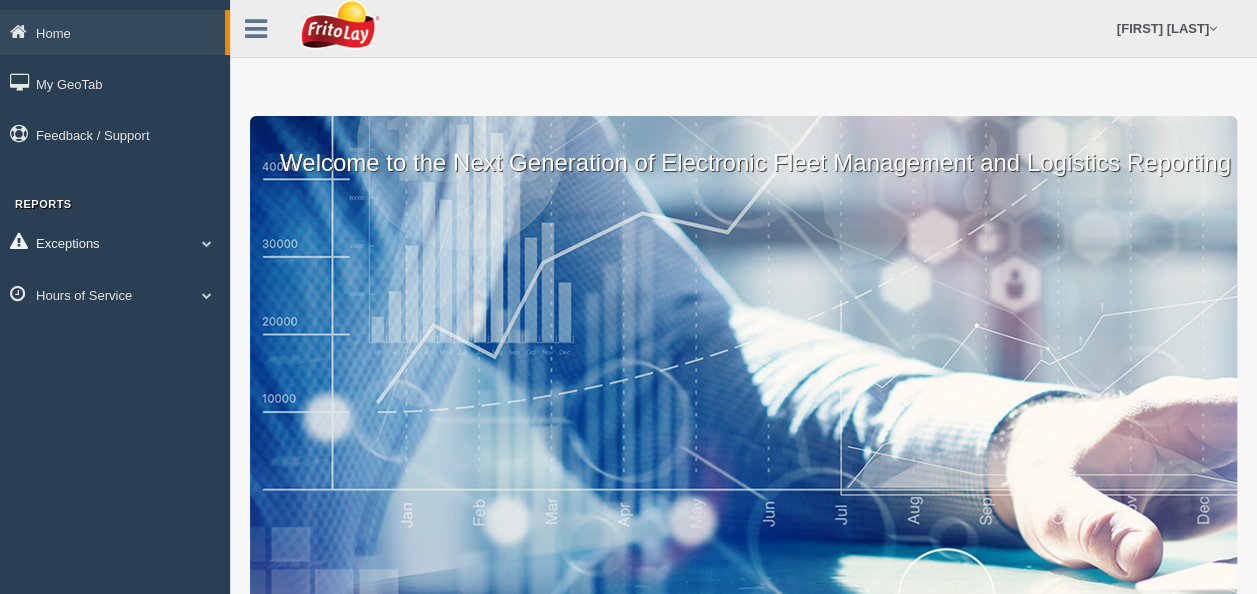 click at bounding box center [207, 243] 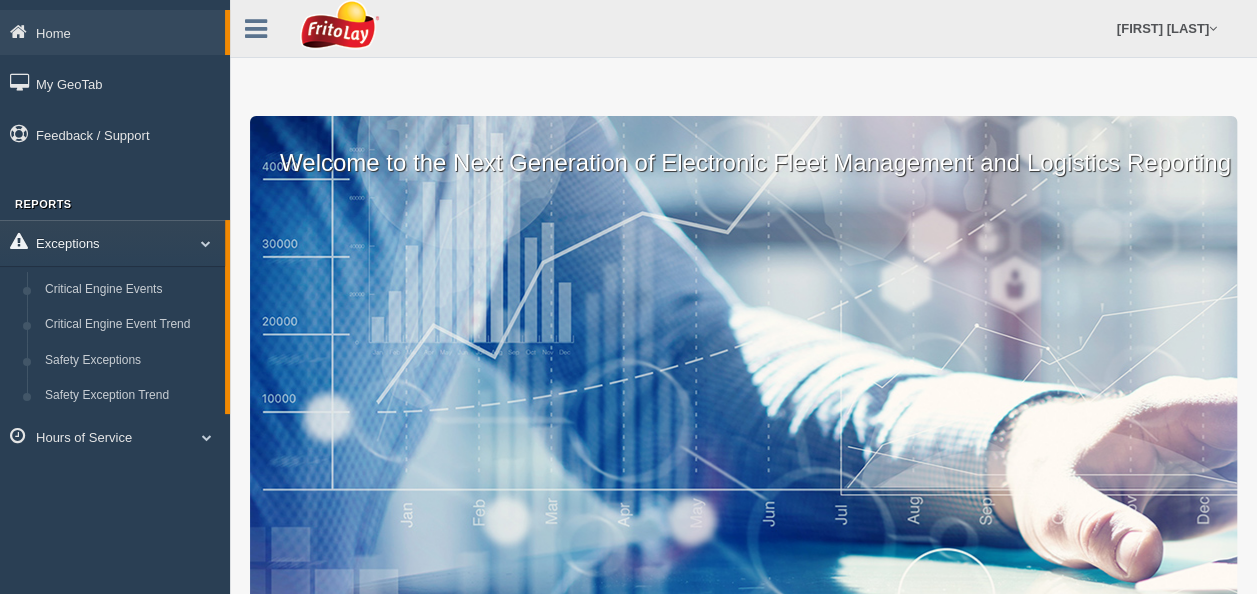 click on "Exceptions" at bounding box center (112, 242) 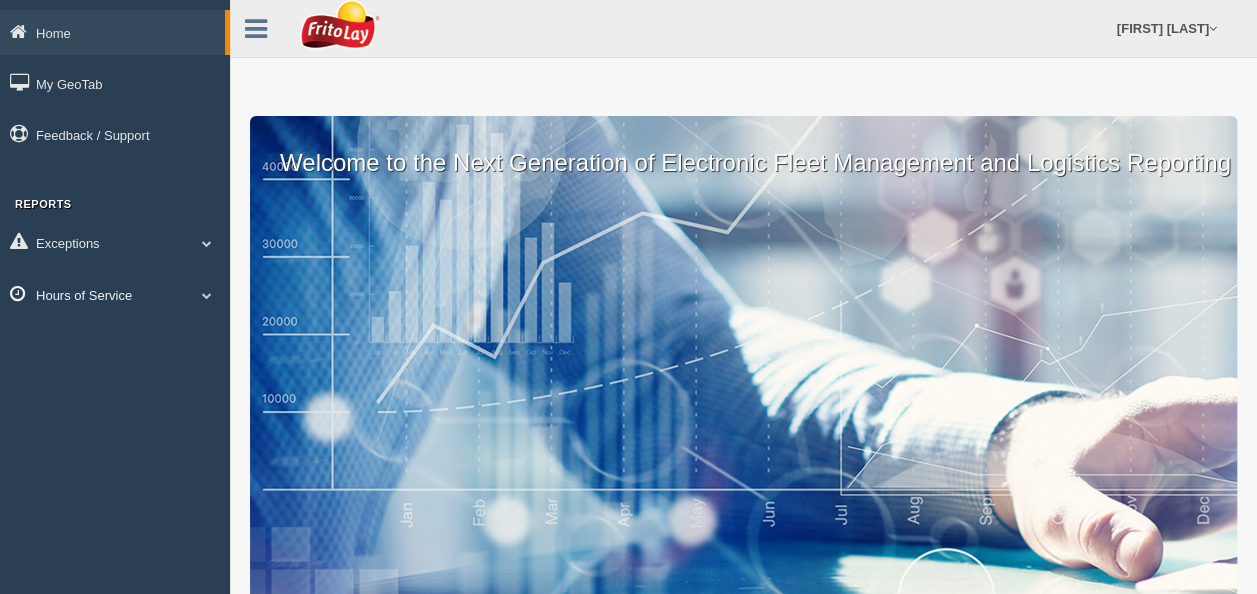 click at bounding box center (207, 295) 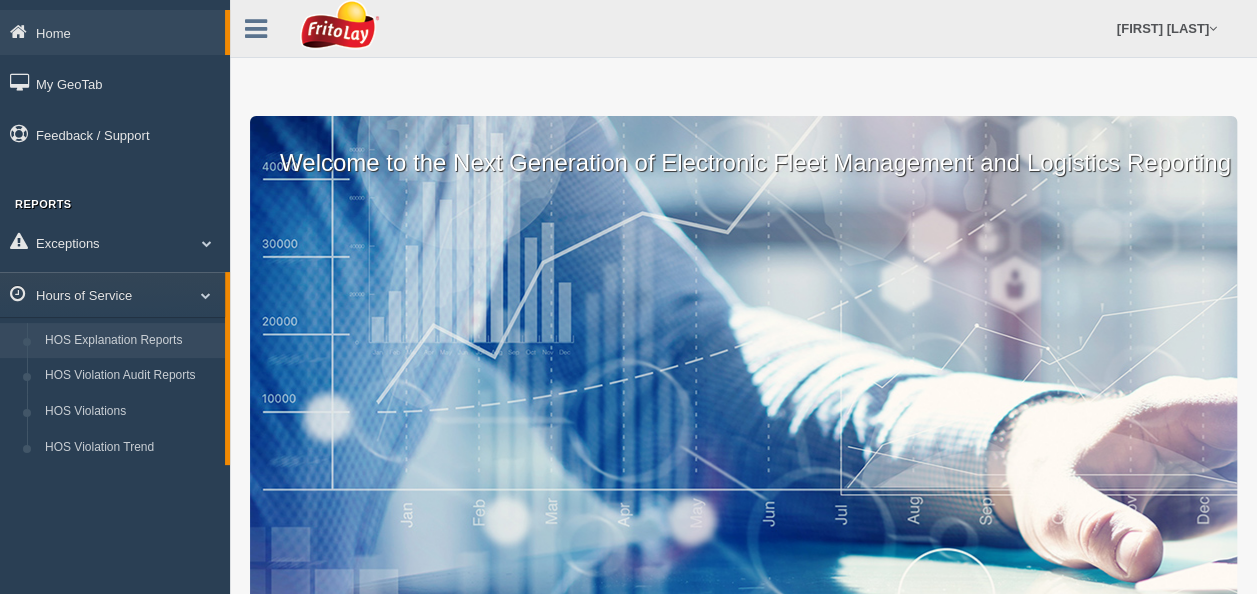 click on "HOS Explanation Reports" at bounding box center [130, 341] 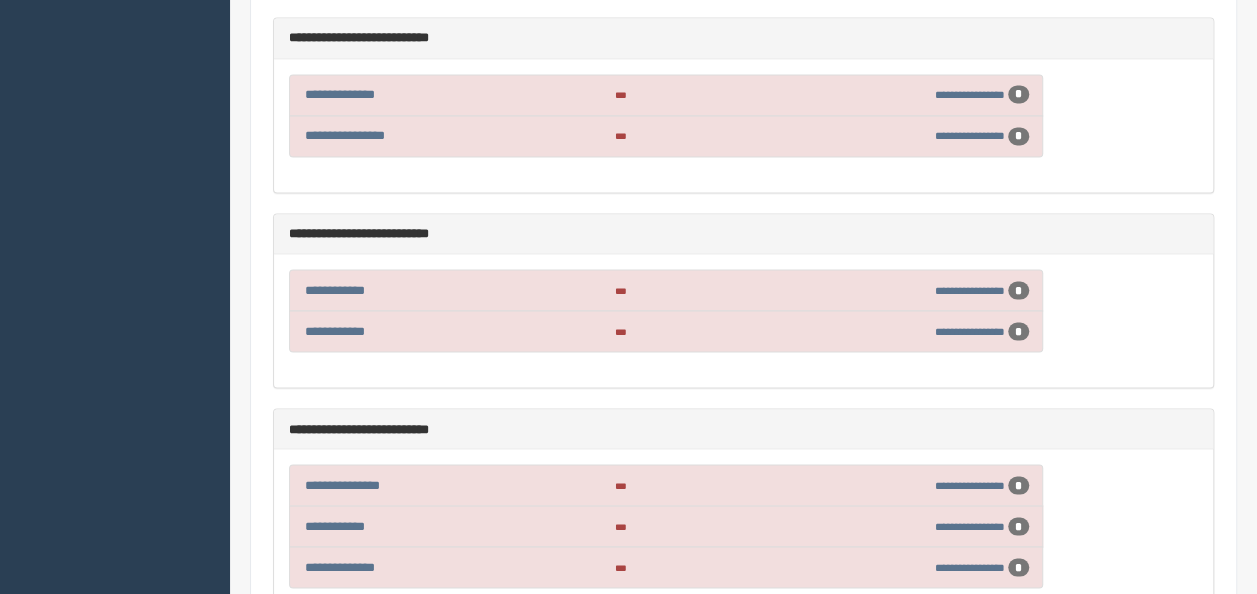scroll, scrollTop: 1600, scrollLeft: 0, axis: vertical 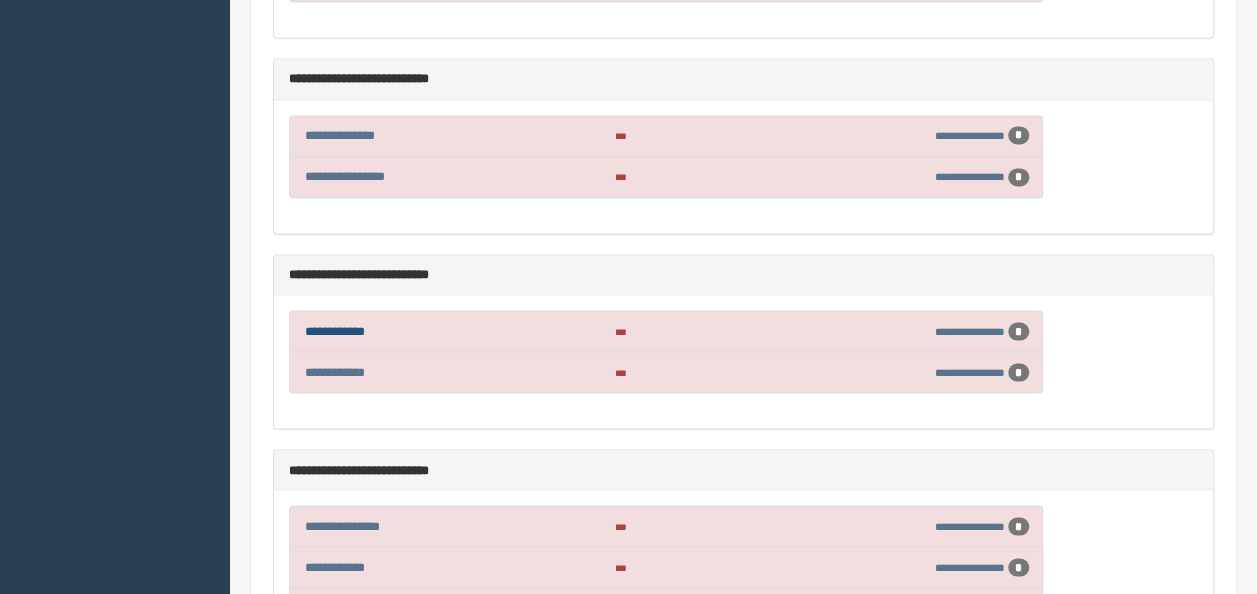 click on "**********" at bounding box center [335, 330] 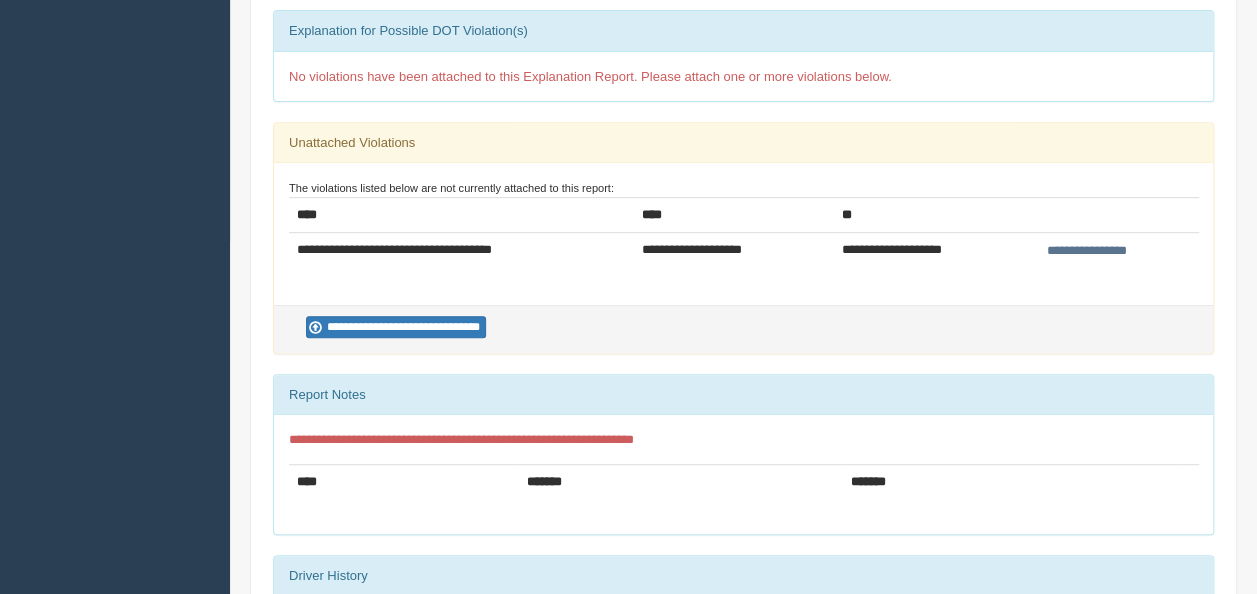 scroll, scrollTop: 400, scrollLeft: 0, axis: vertical 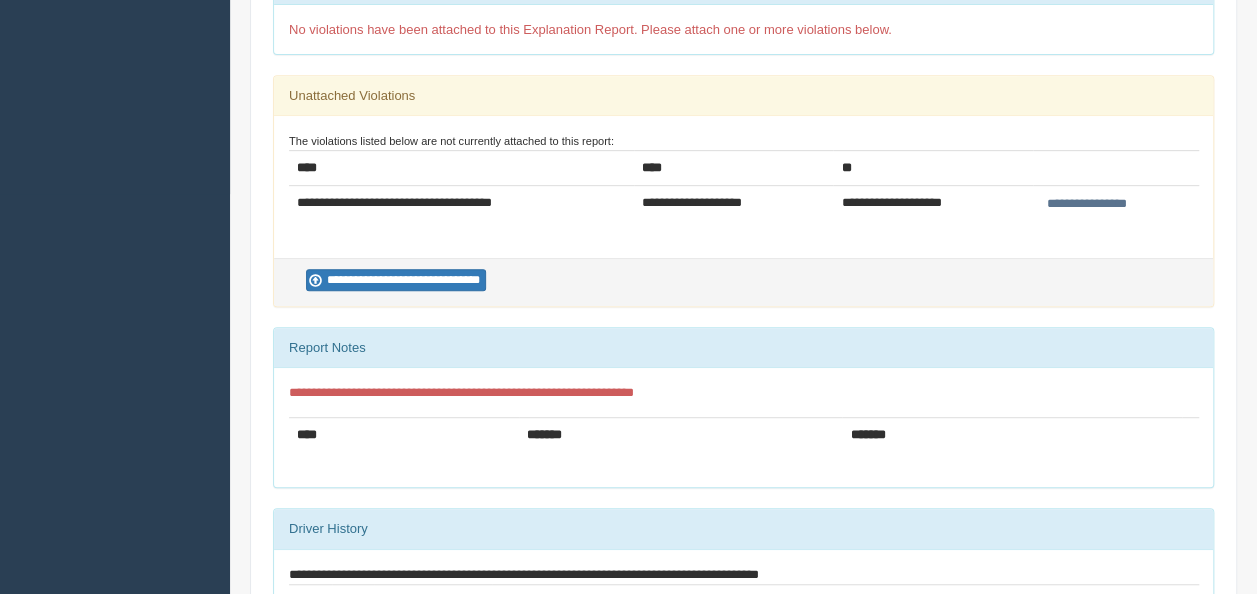 click on "**********" at bounding box center [1087, 204] 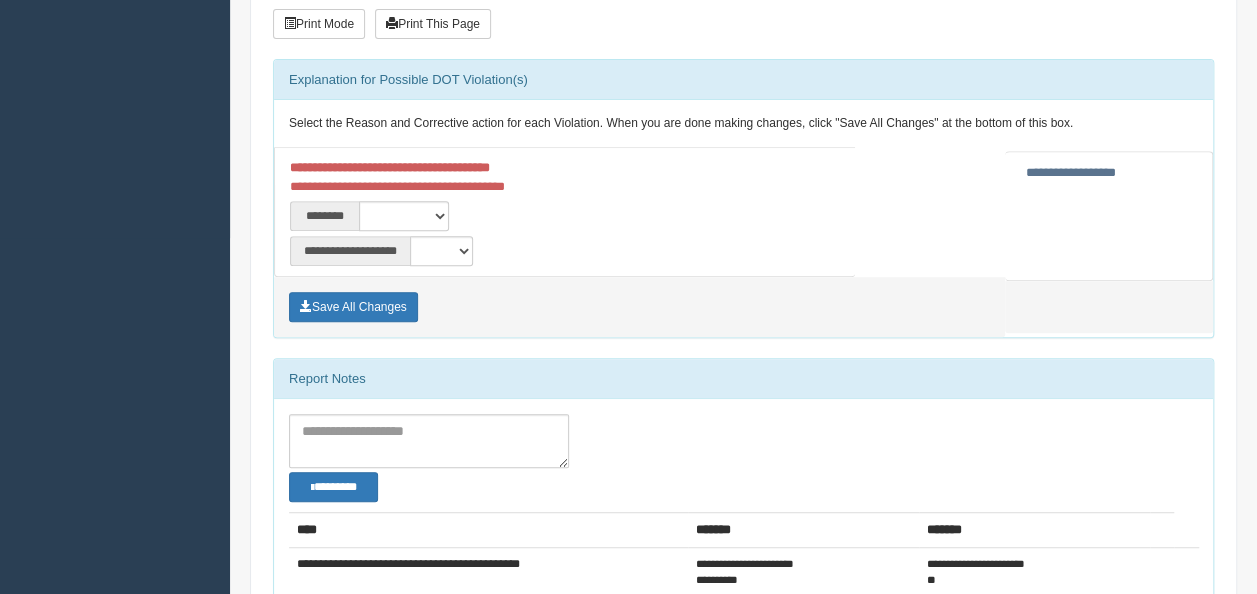 scroll, scrollTop: 400, scrollLeft: 0, axis: vertical 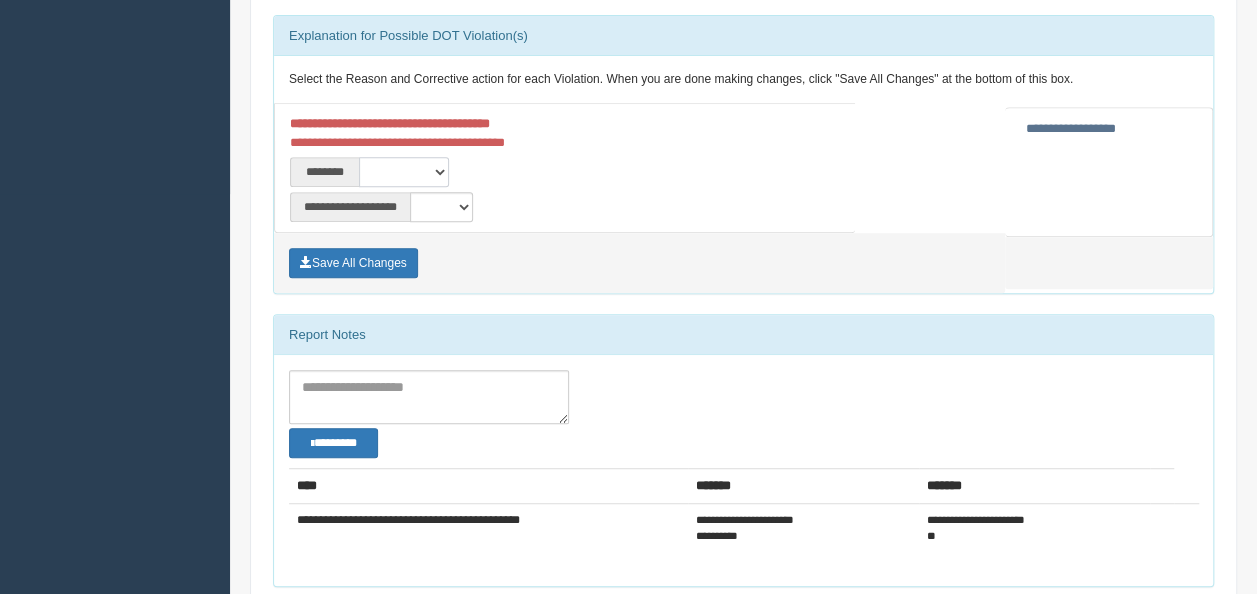 click on "**********" at bounding box center [404, 172] 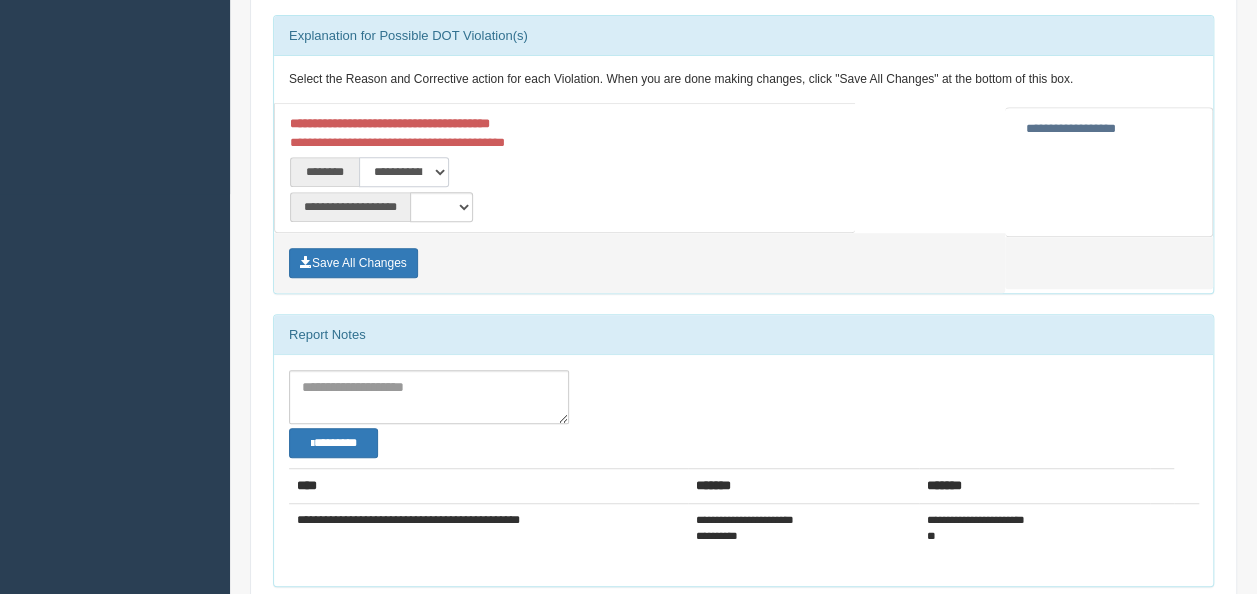 click on "**********" at bounding box center [404, 172] 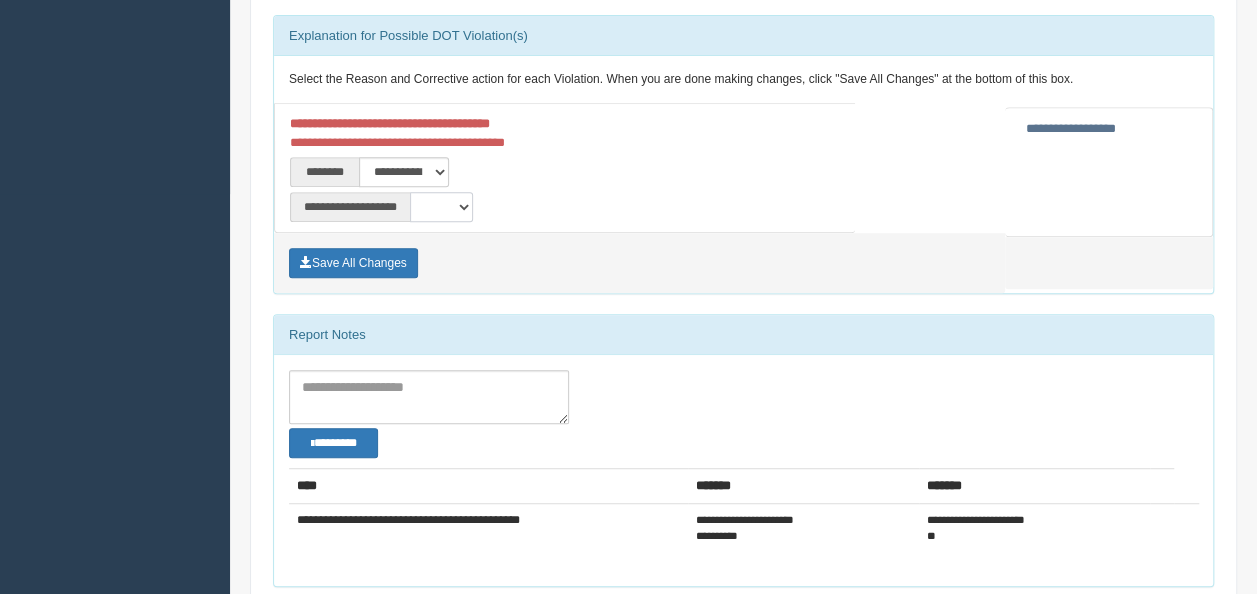 click on "**********" at bounding box center [441, 207] 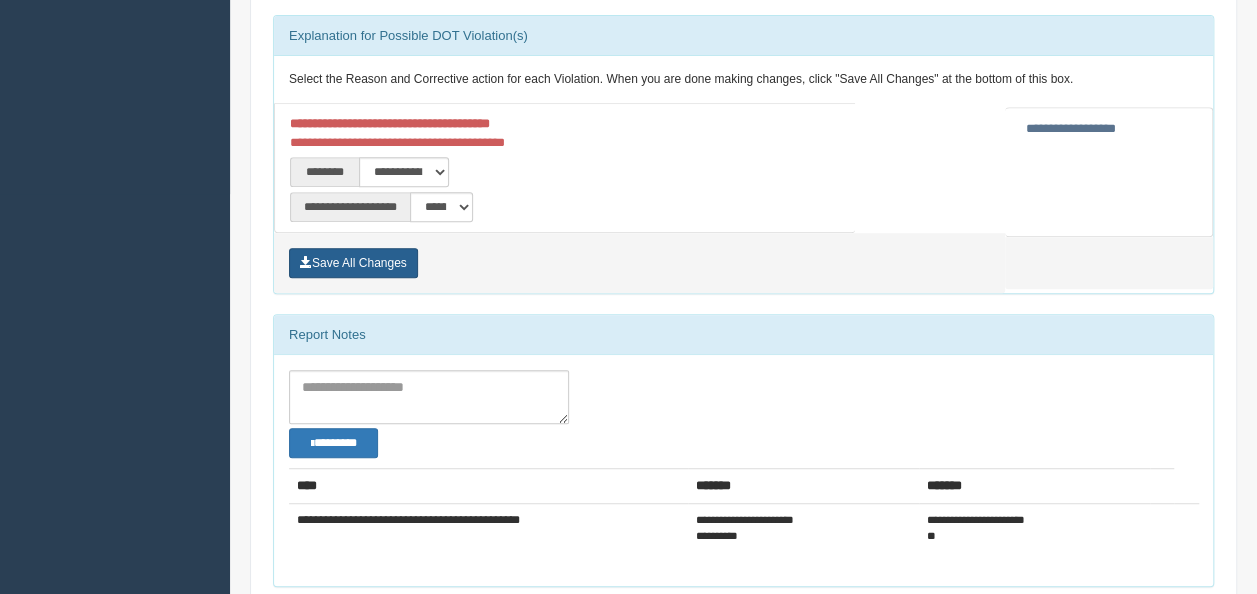 click on "Save All Changes" at bounding box center [353, 263] 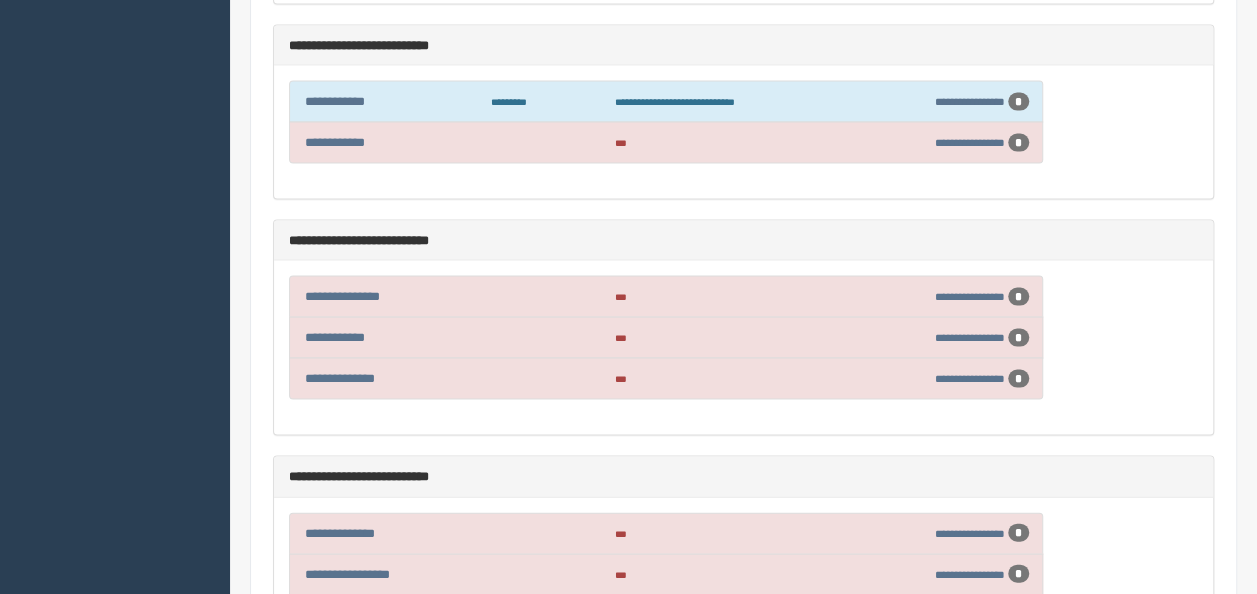 scroll, scrollTop: 1900, scrollLeft: 0, axis: vertical 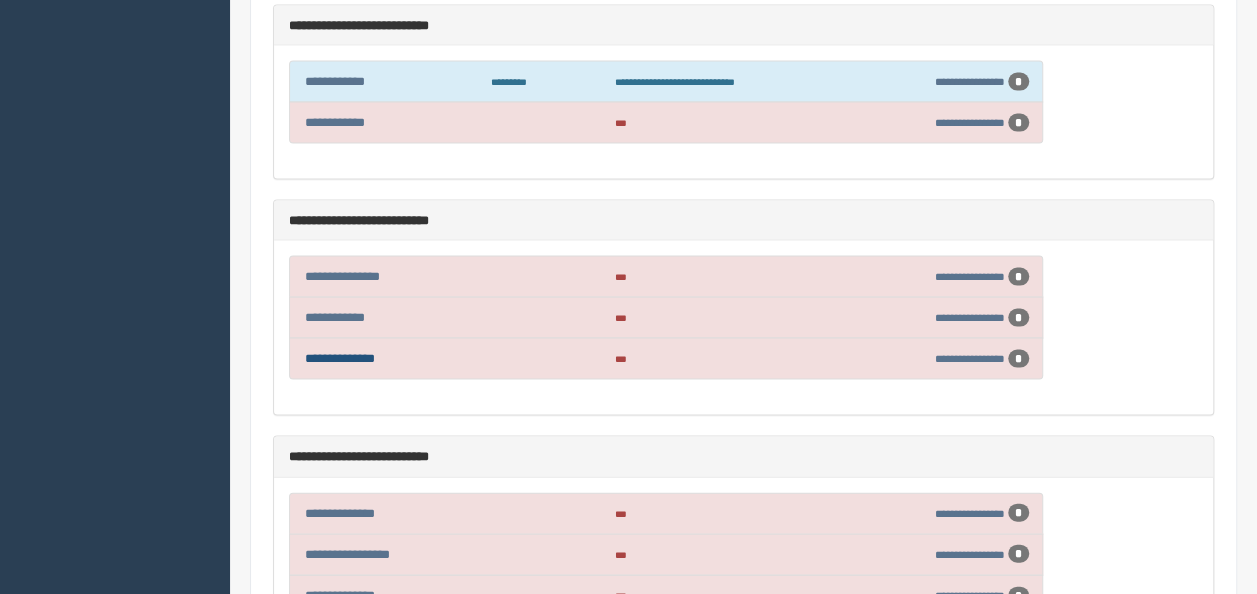 click on "**********" at bounding box center [340, 358] 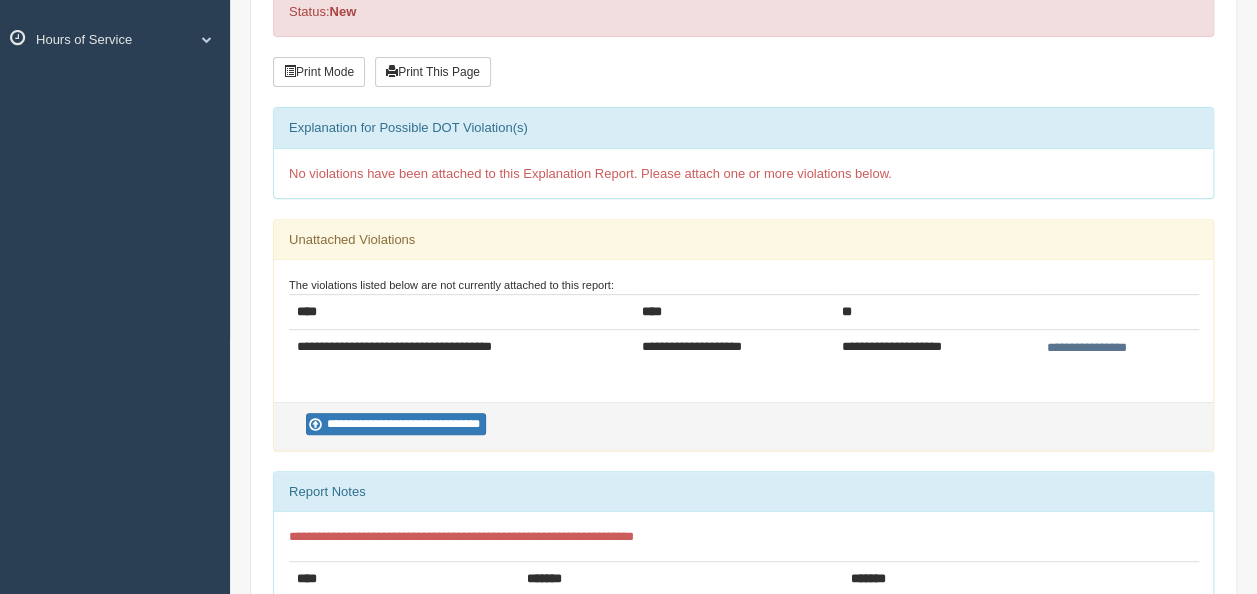 scroll, scrollTop: 300, scrollLeft: 0, axis: vertical 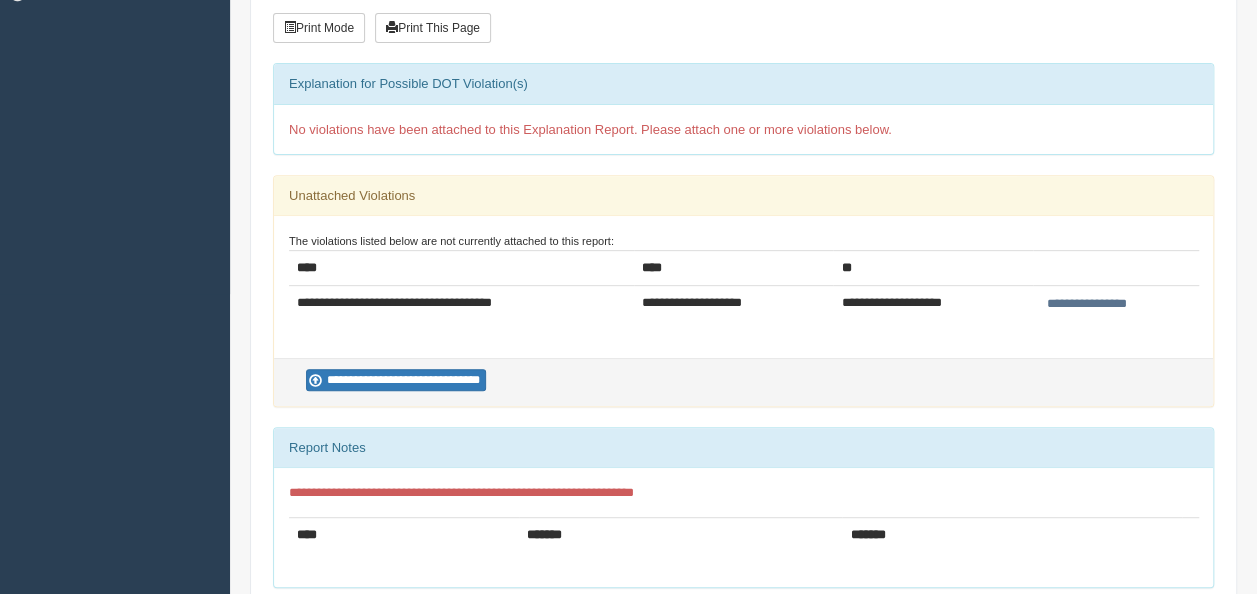 click on "**********" at bounding box center [1087, 304] 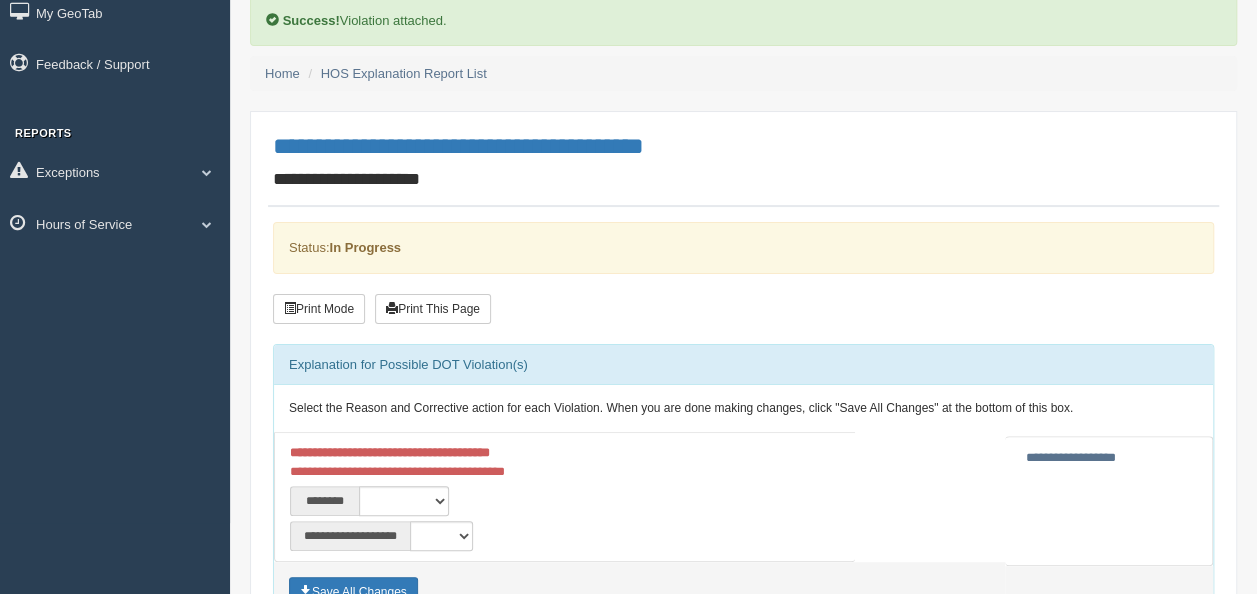scroll, scrollTop: 200, scrollLeft: 0, axis: vertical 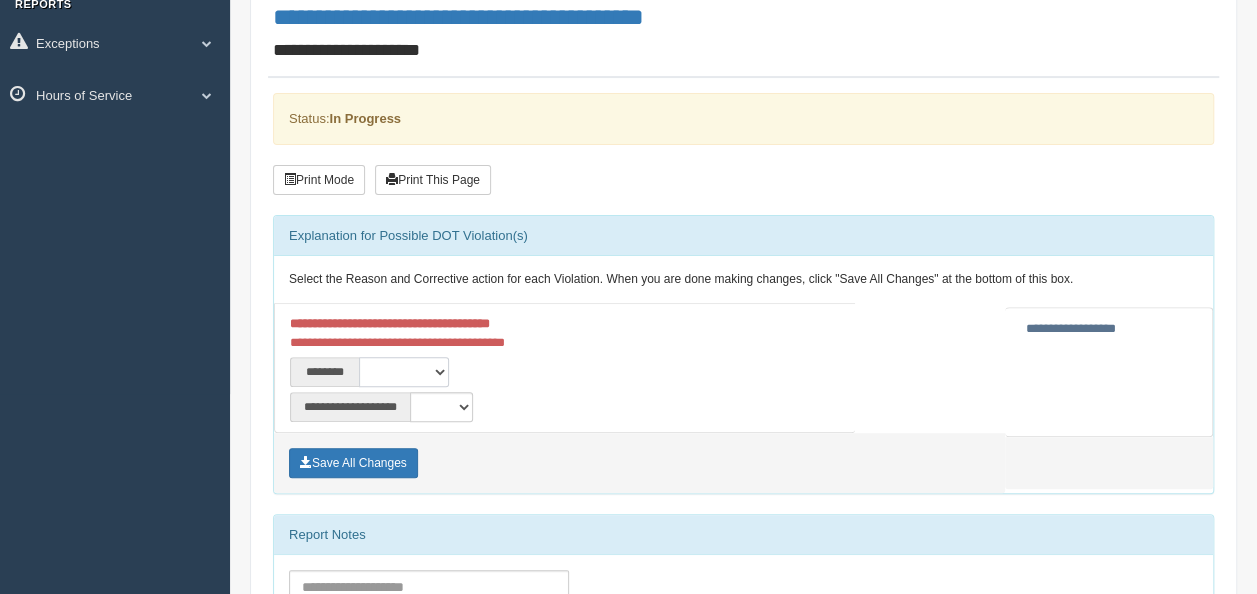 click on "**********" at bounding box center (404, 372) 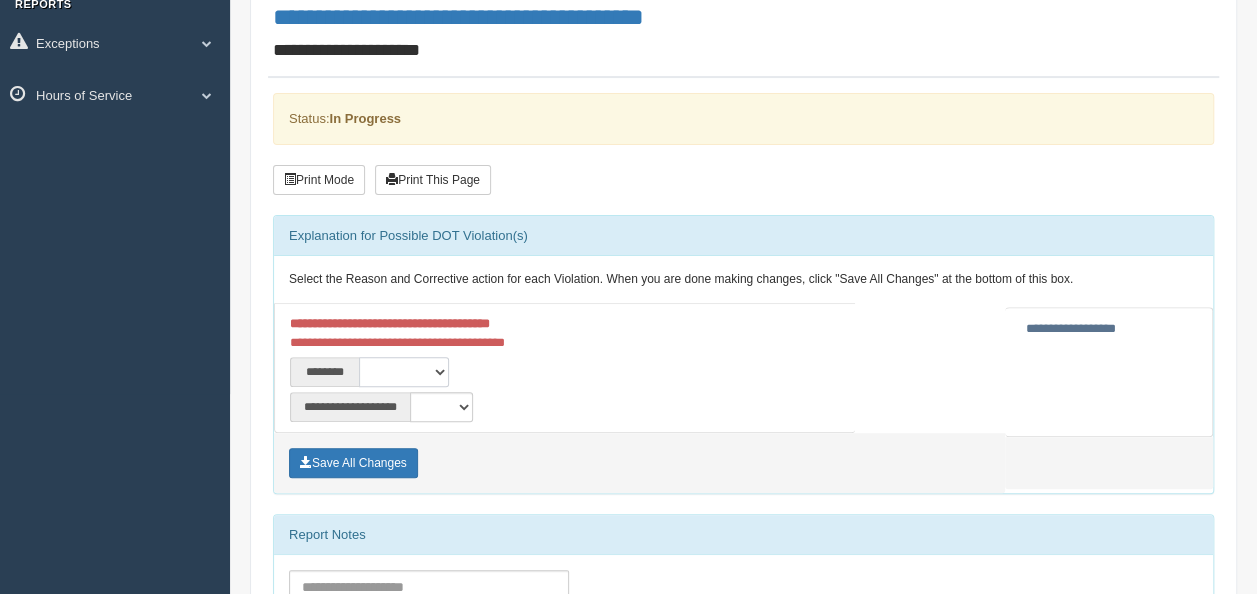 select on "****" 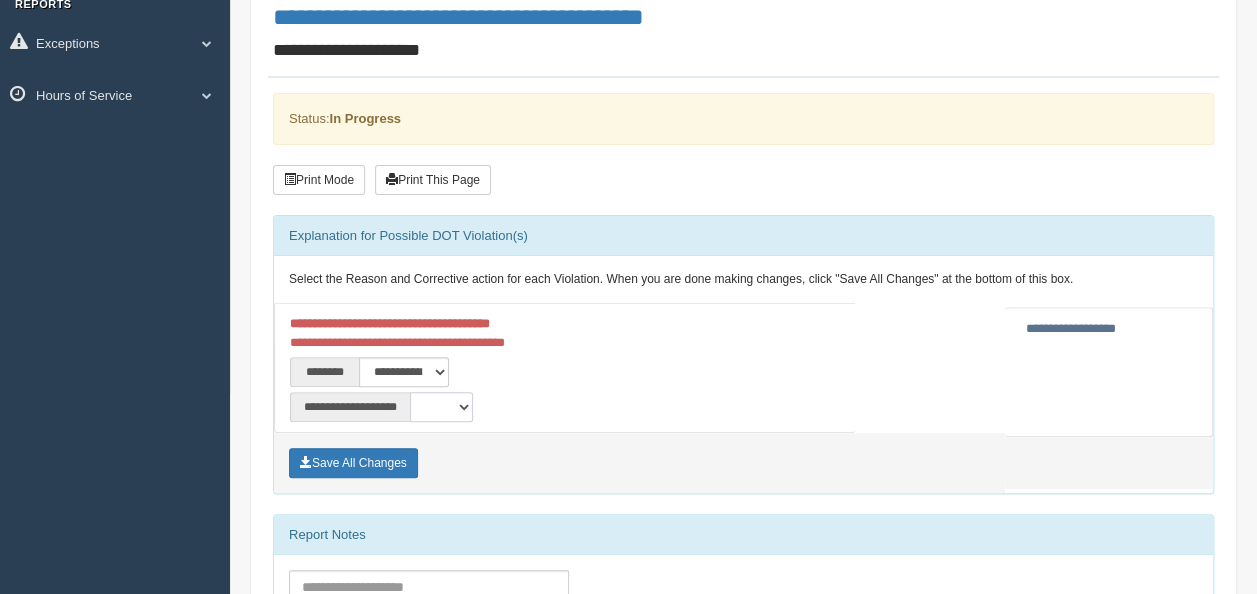 click on "**********" at bounding box center [441, 407] 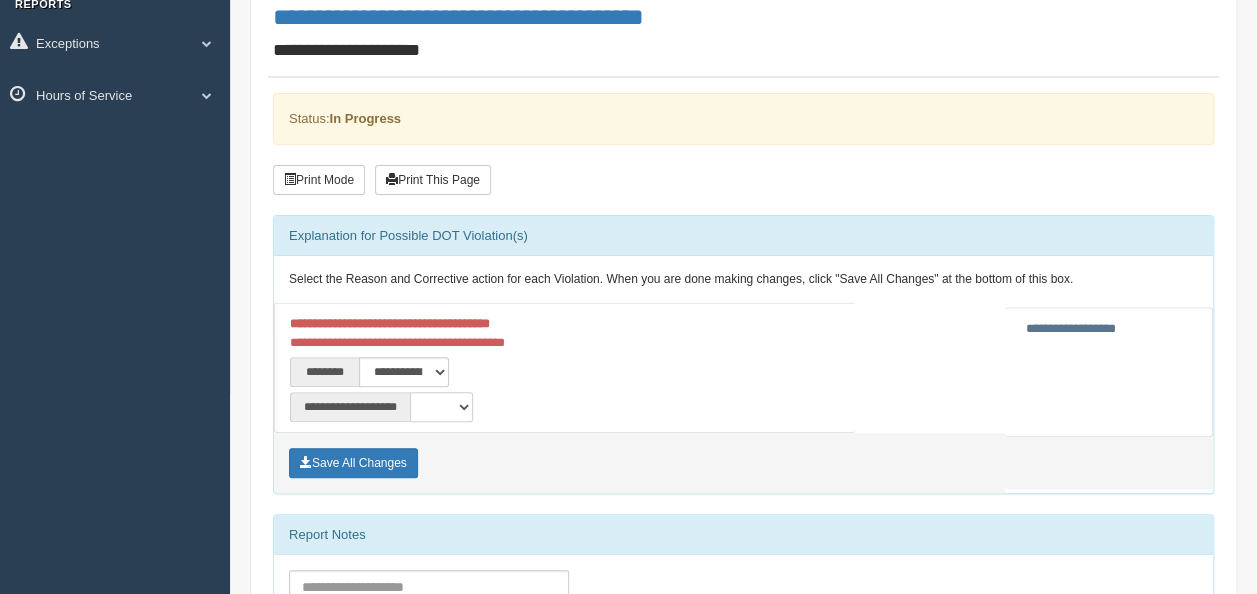 select on "**" 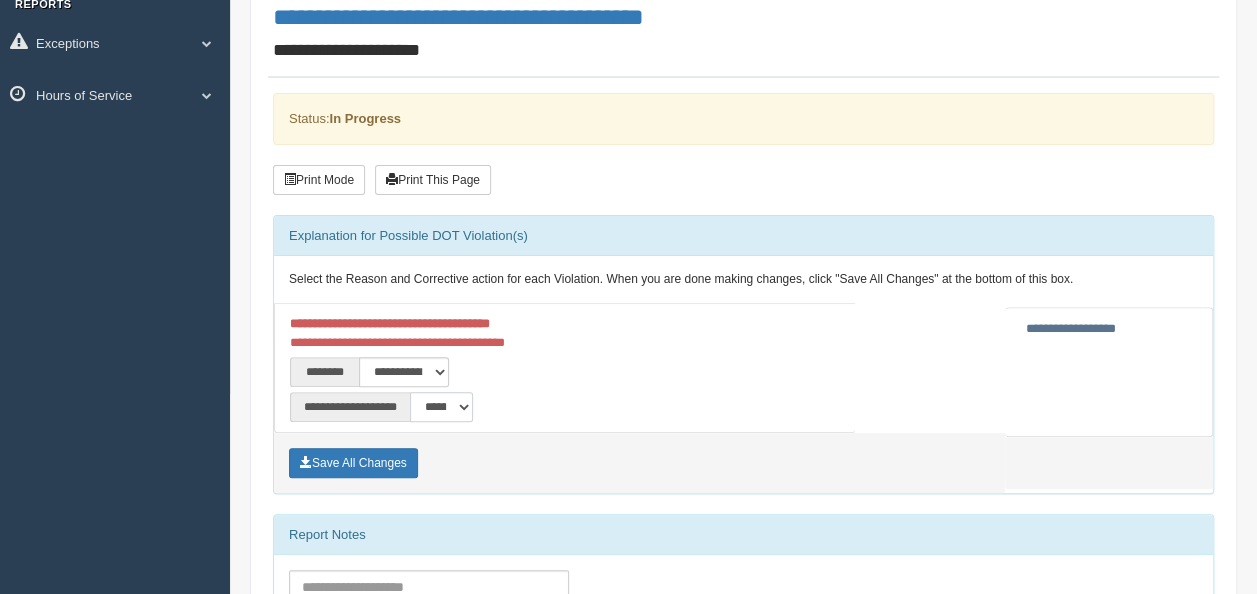 click on "**********" at bounding box center (441, 407) 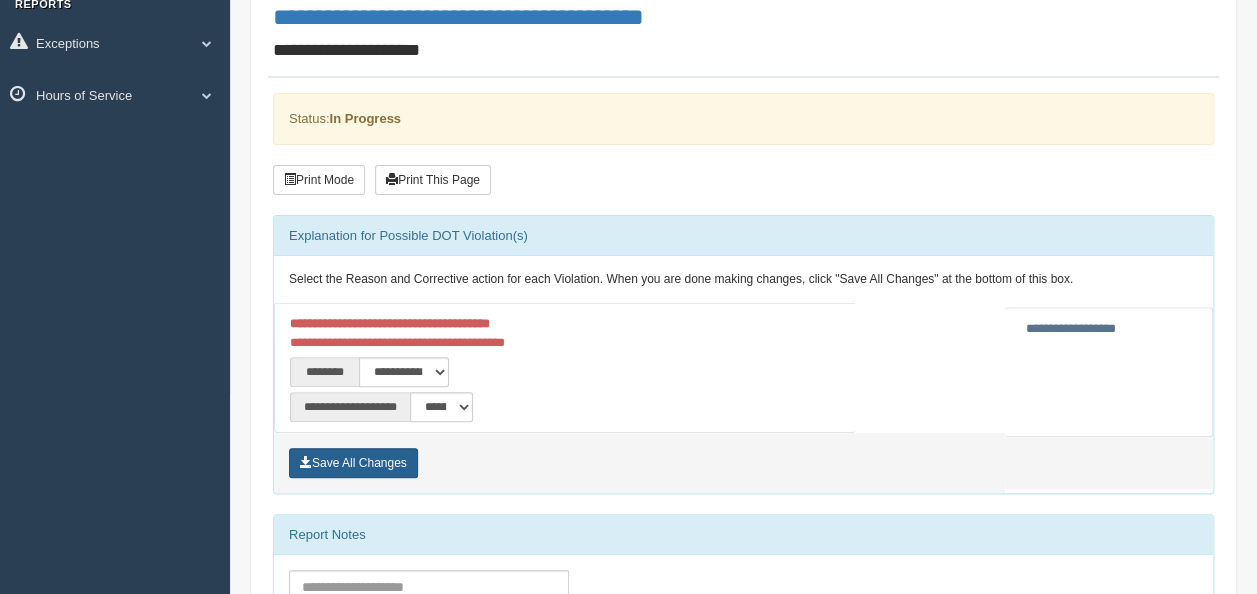 click on "Save All Changes" at bounding box center [353, 463] 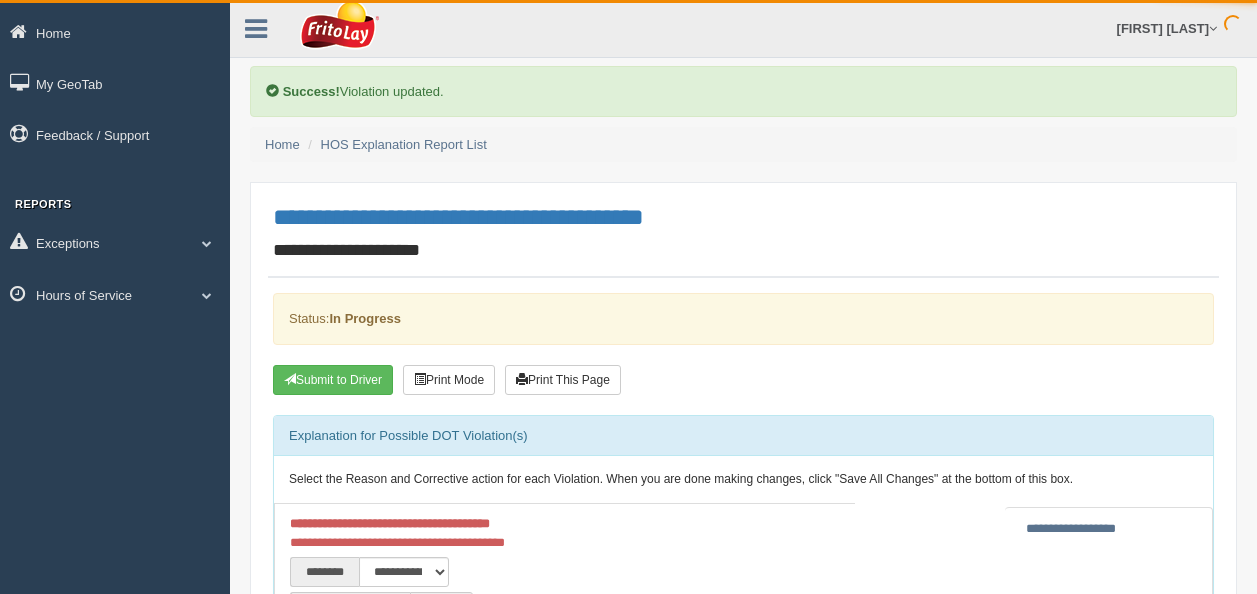 scroll, scrollTop: 0, scrollLeft: 0, axis: both 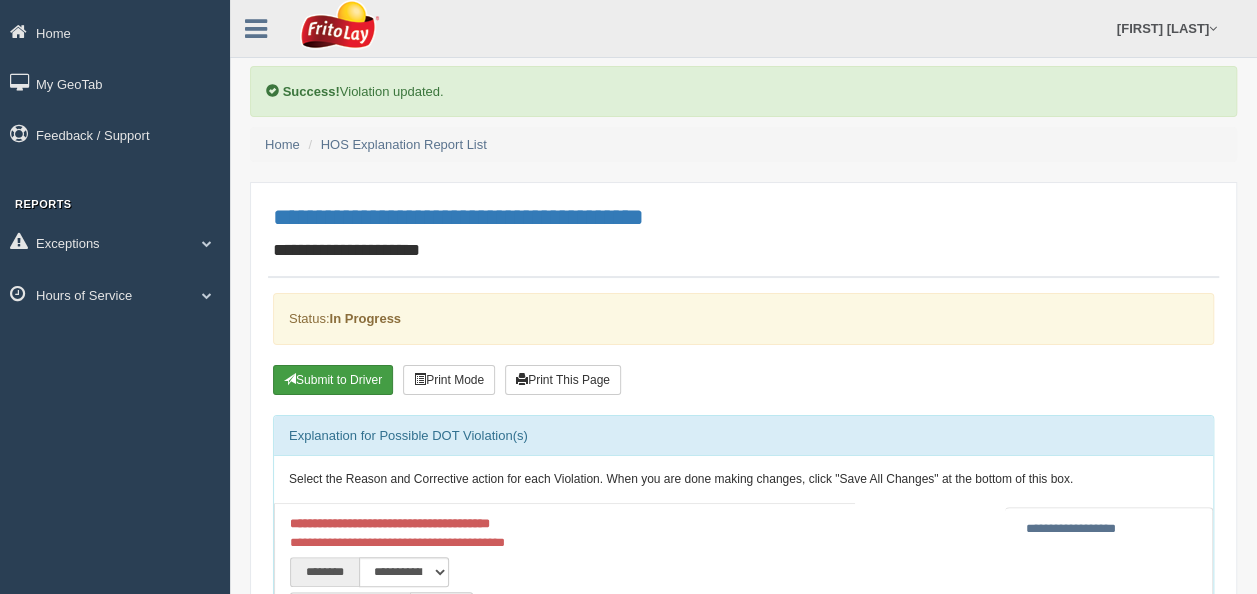 click on "Submit to Driver" at bounding box center (333, 380) 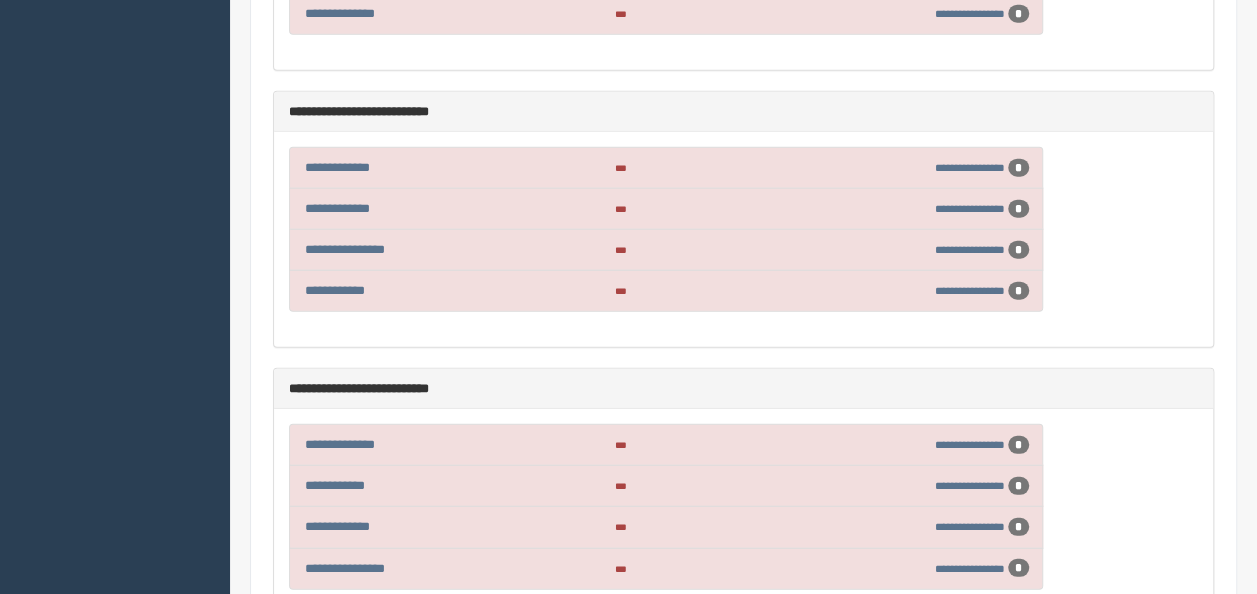 scroll, scrollTop: 2600, scrollLeft: 0, axis: vertical 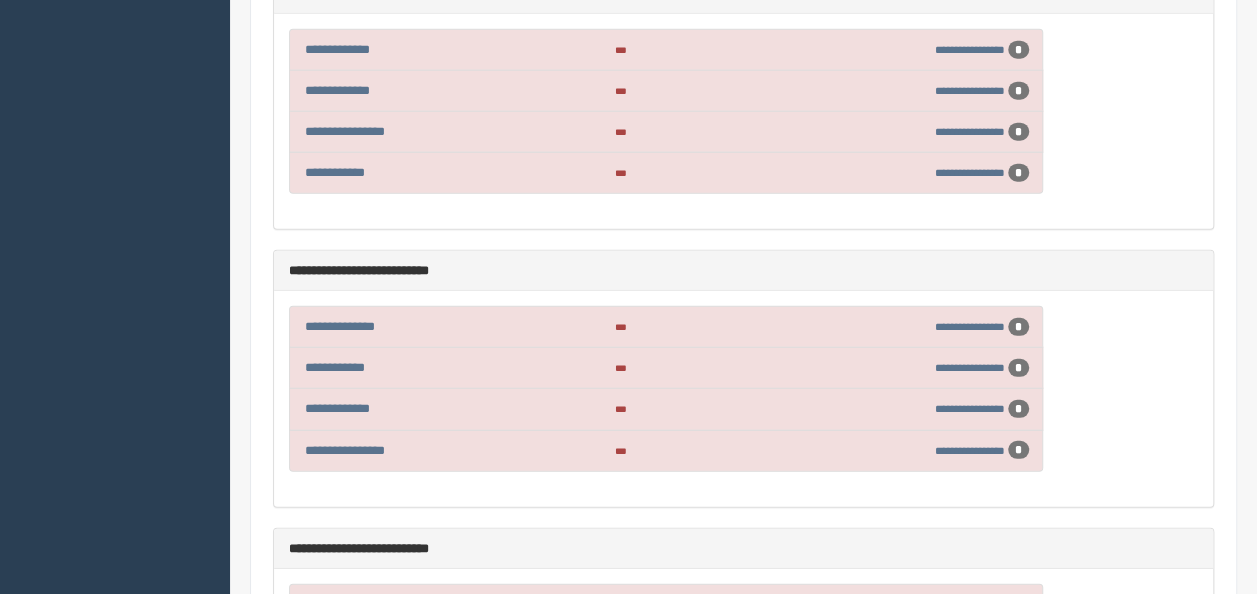 click on "**********" at bounding box center [388, 367] 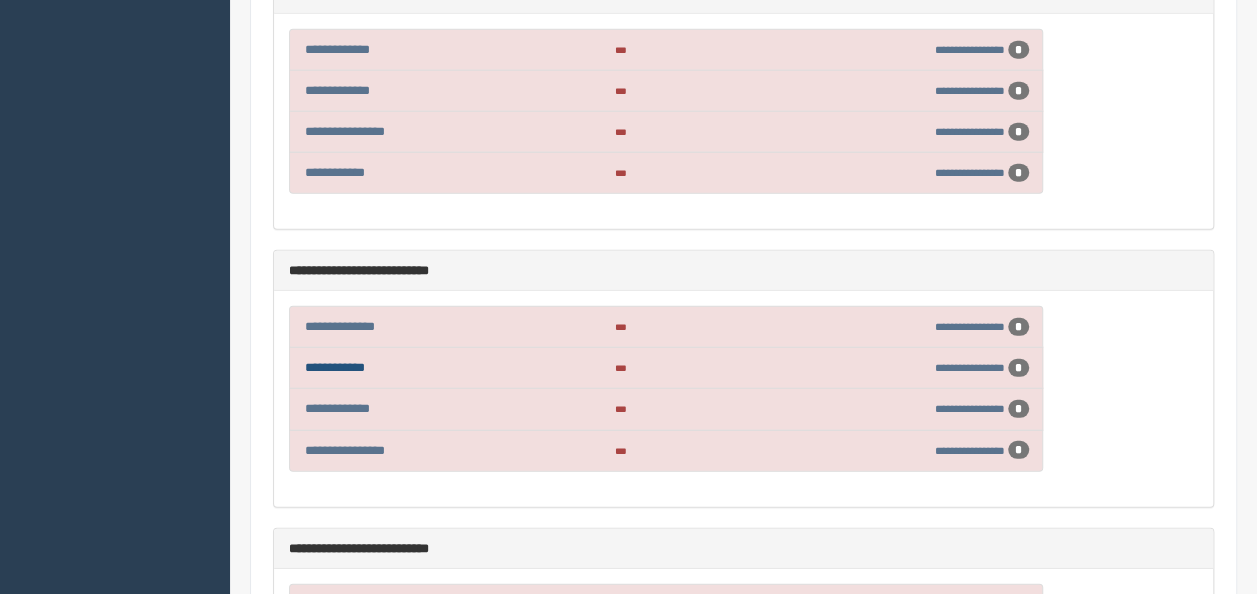 click on "**********" at bounding box center [335, 367] 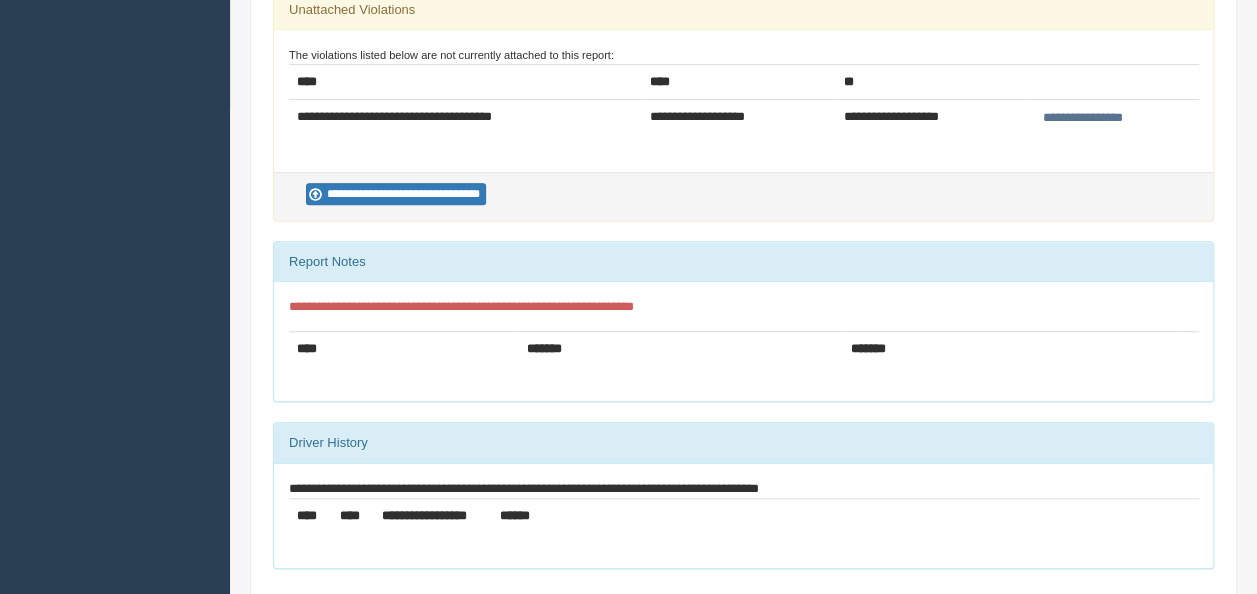 scroll, scrollTop: 370, scrollLeft: 0, axis: vertical 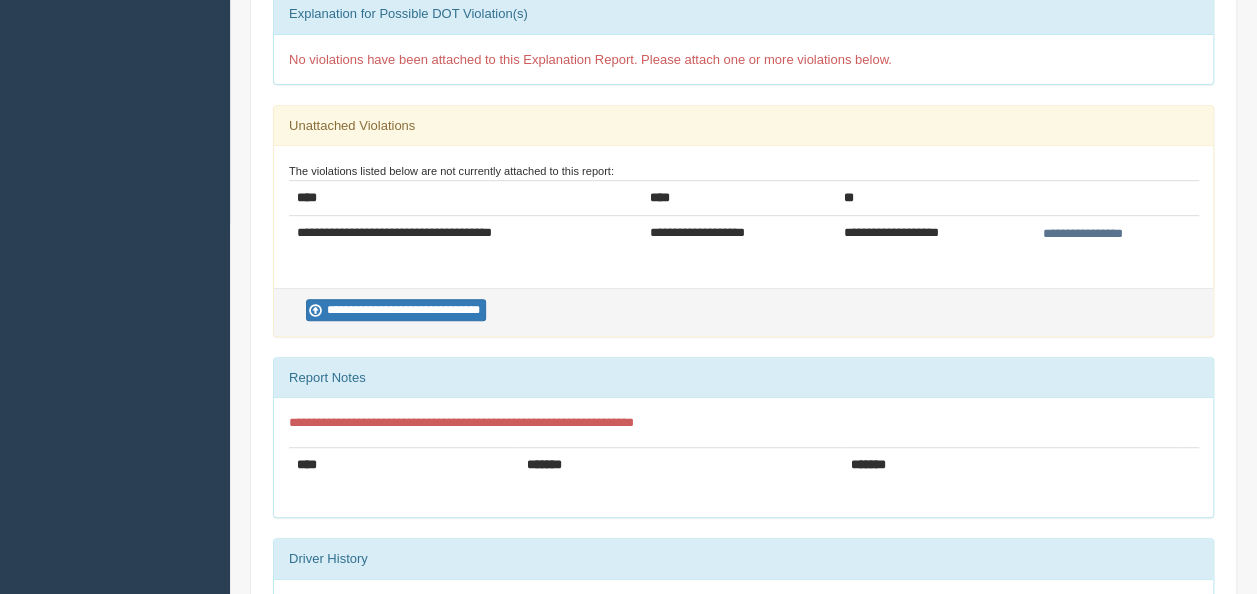 click on "**********" at bounding box center [1083, 234] 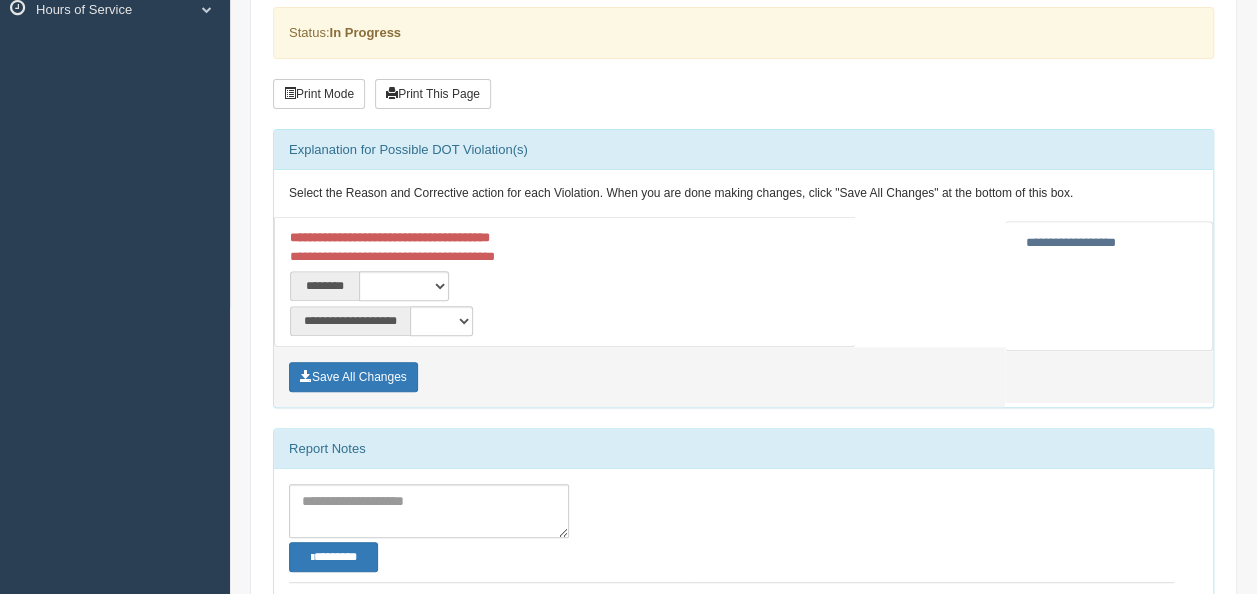 scroll, scrollTop: 300, scrollLeft: 0, axis: vertical 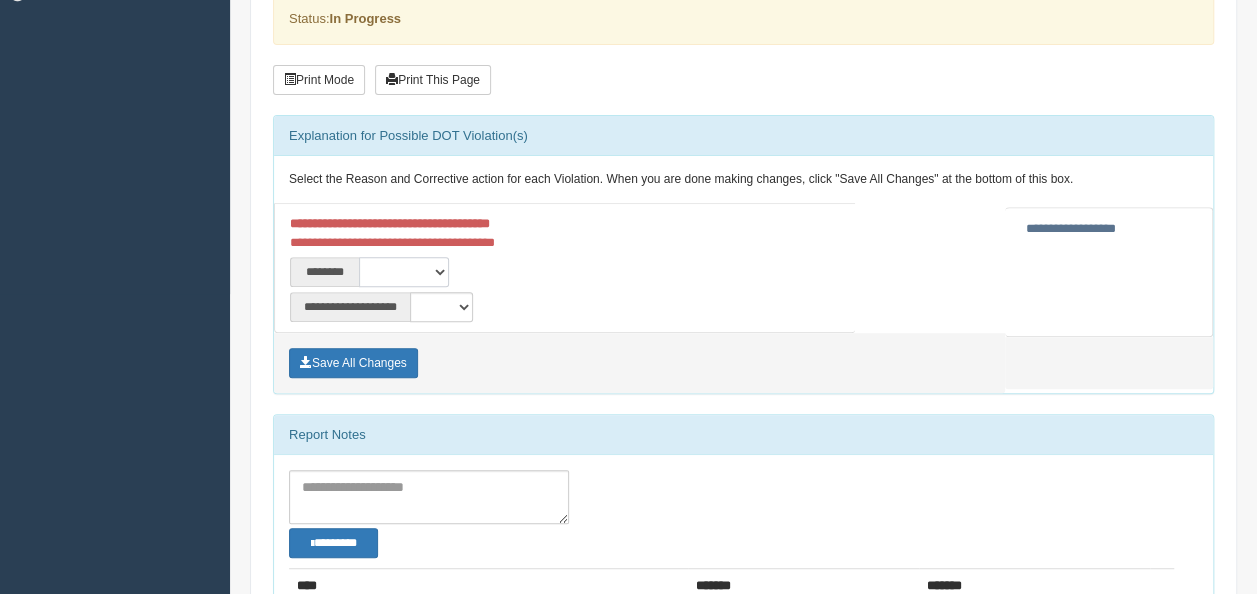 click on "**********" at bounding box center (404, 272) 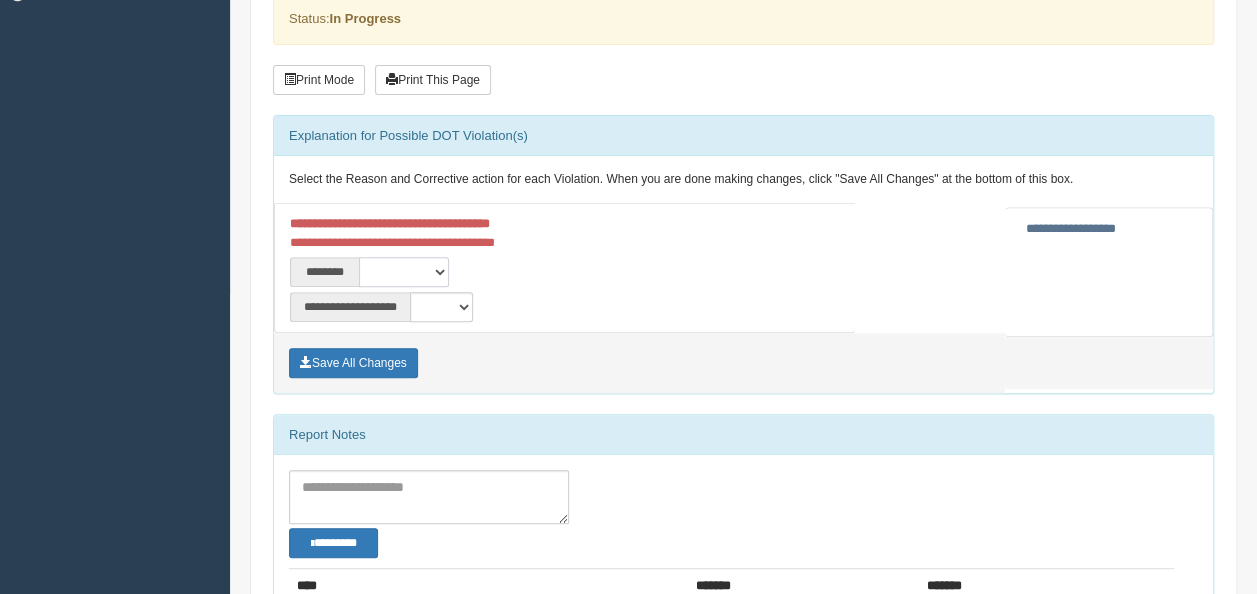 select on "****" 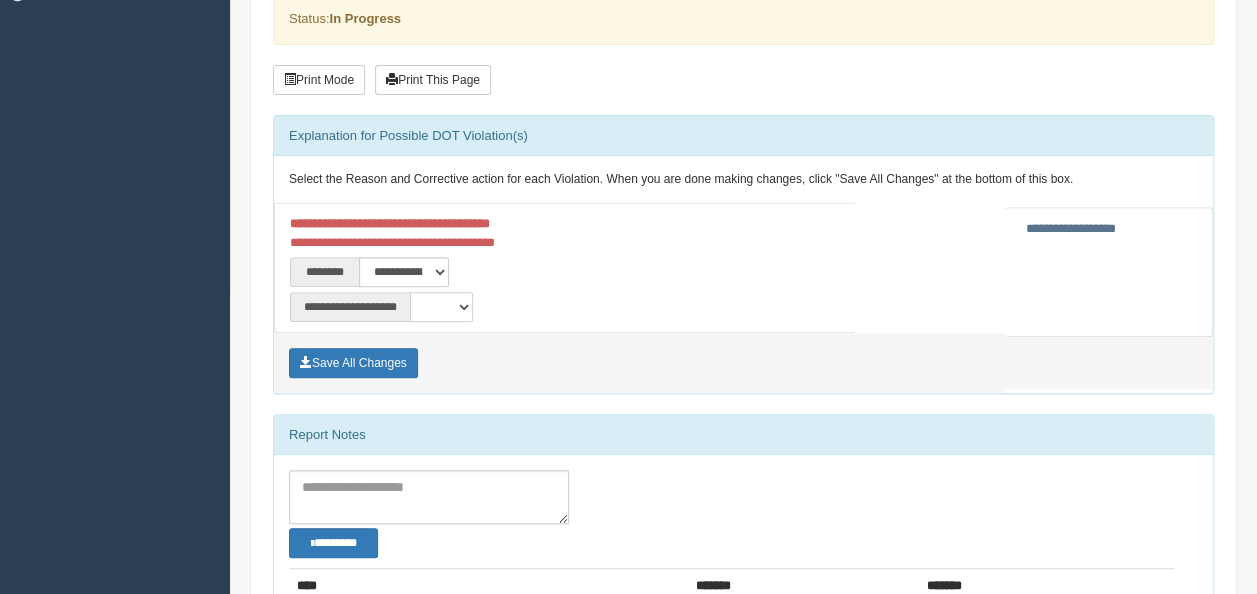 click on "**********" at bounding box center [441, 307] 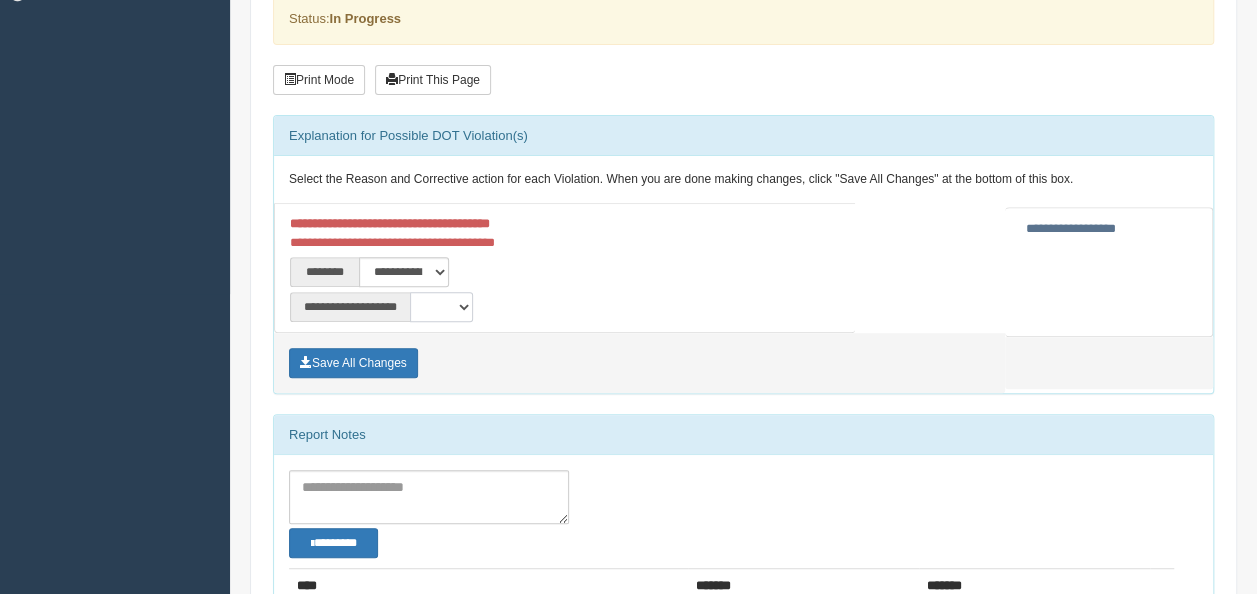 select on "**" 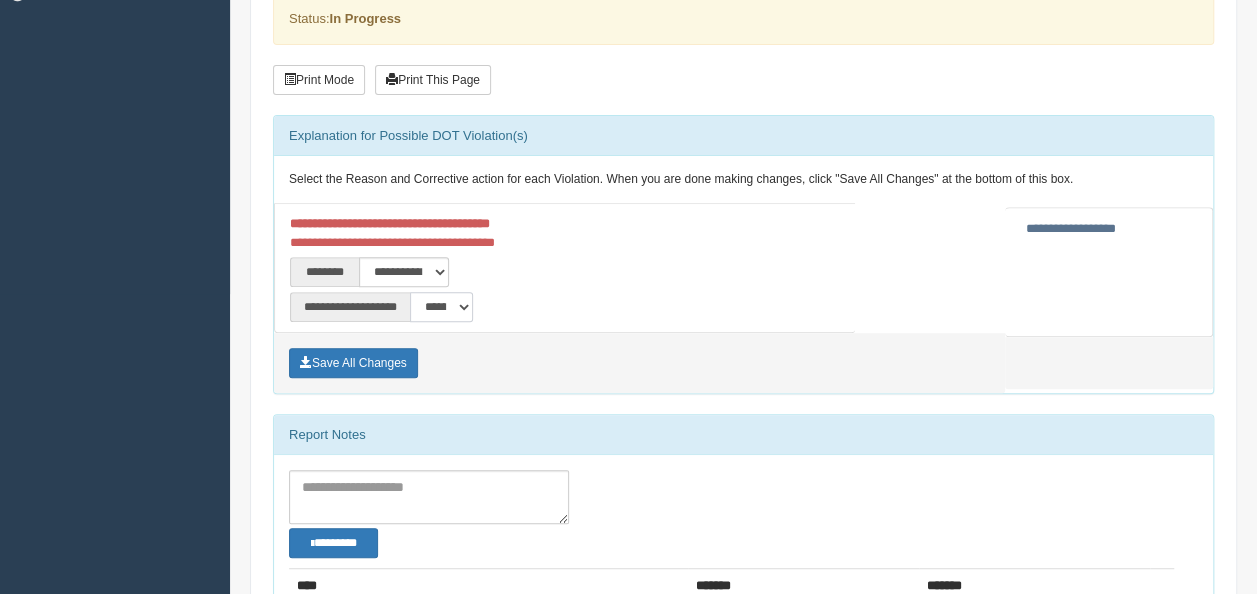 click on "**********" at bounding box center (441, 307) 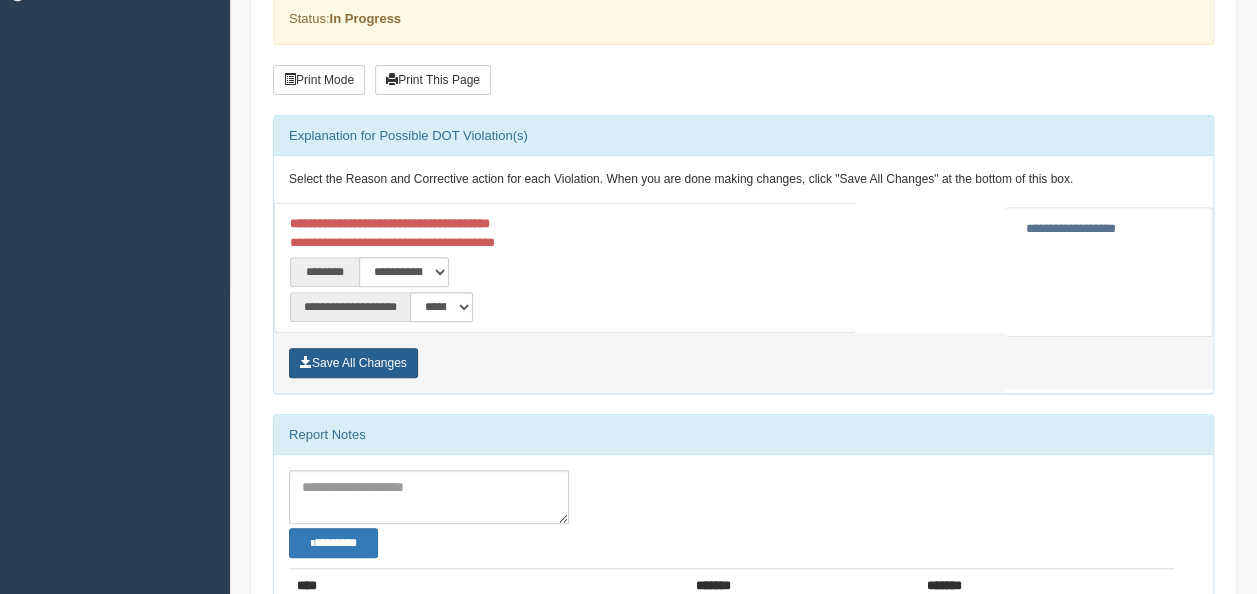 click on "Save All Changes" at bounding box center (353, 363) 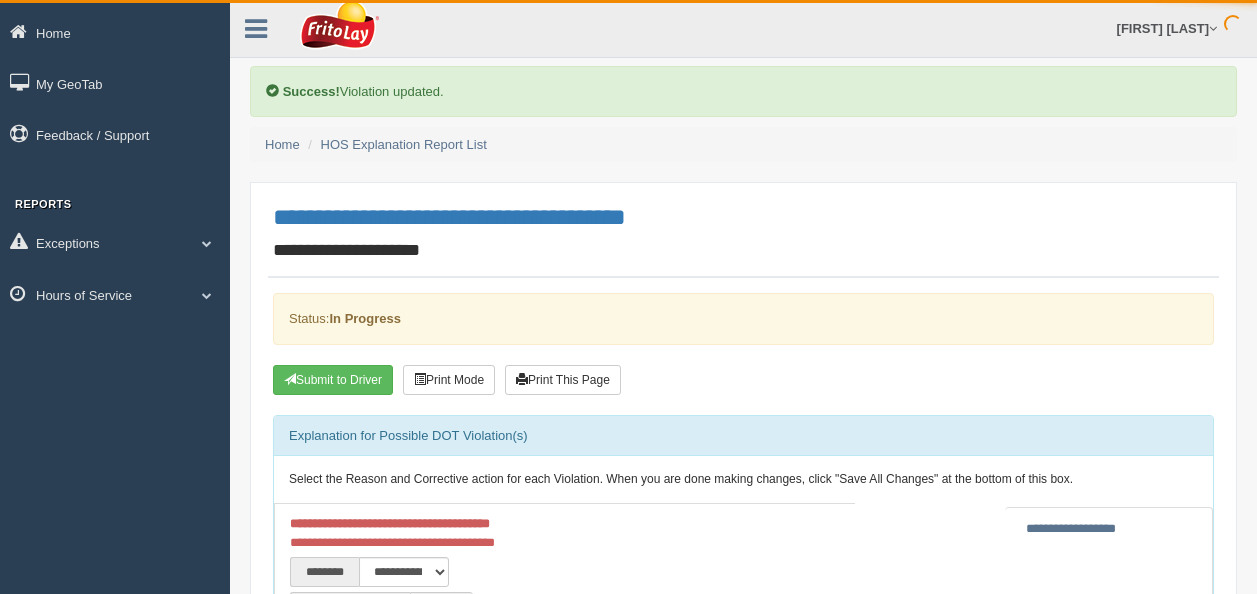 scroll, scrollTop: 0, scrollLeft: 0, axis: both 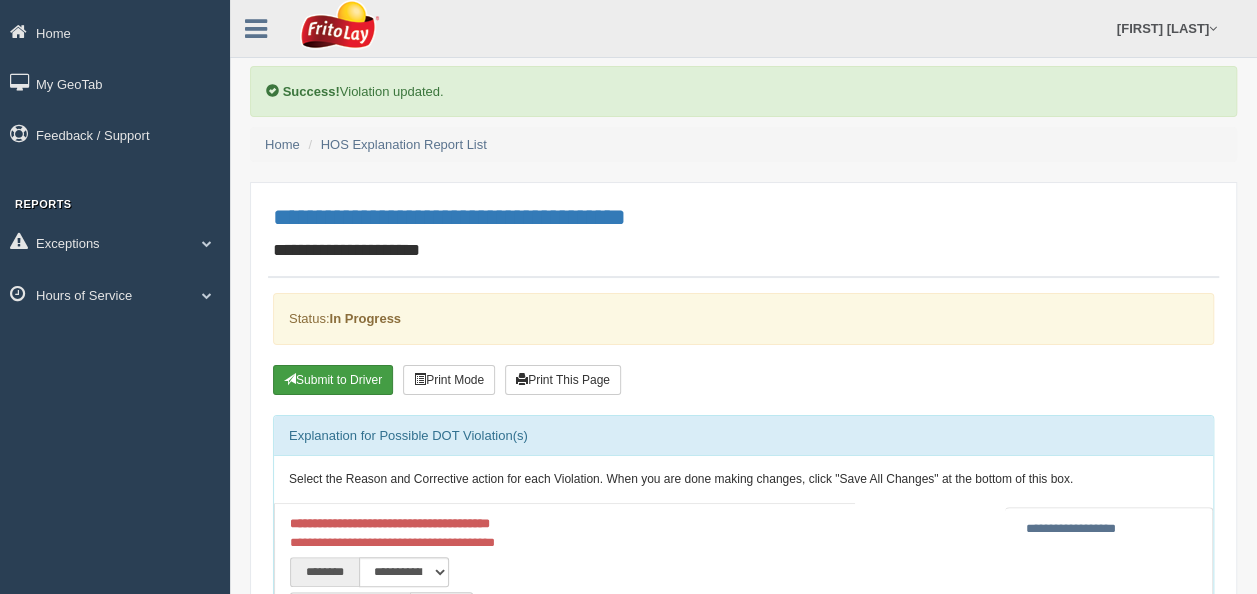 click on "Submit to Driver" at bounding box center [333, 380] 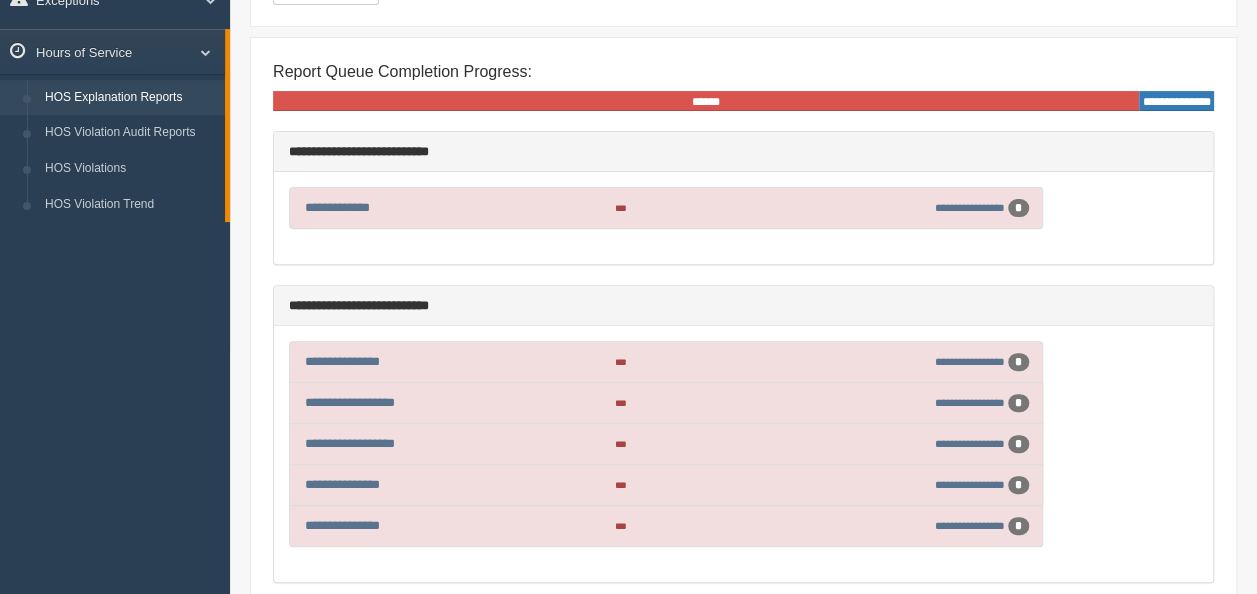 scroll, scrollTop: 200, scrollLeft: 0, axis: vertical 